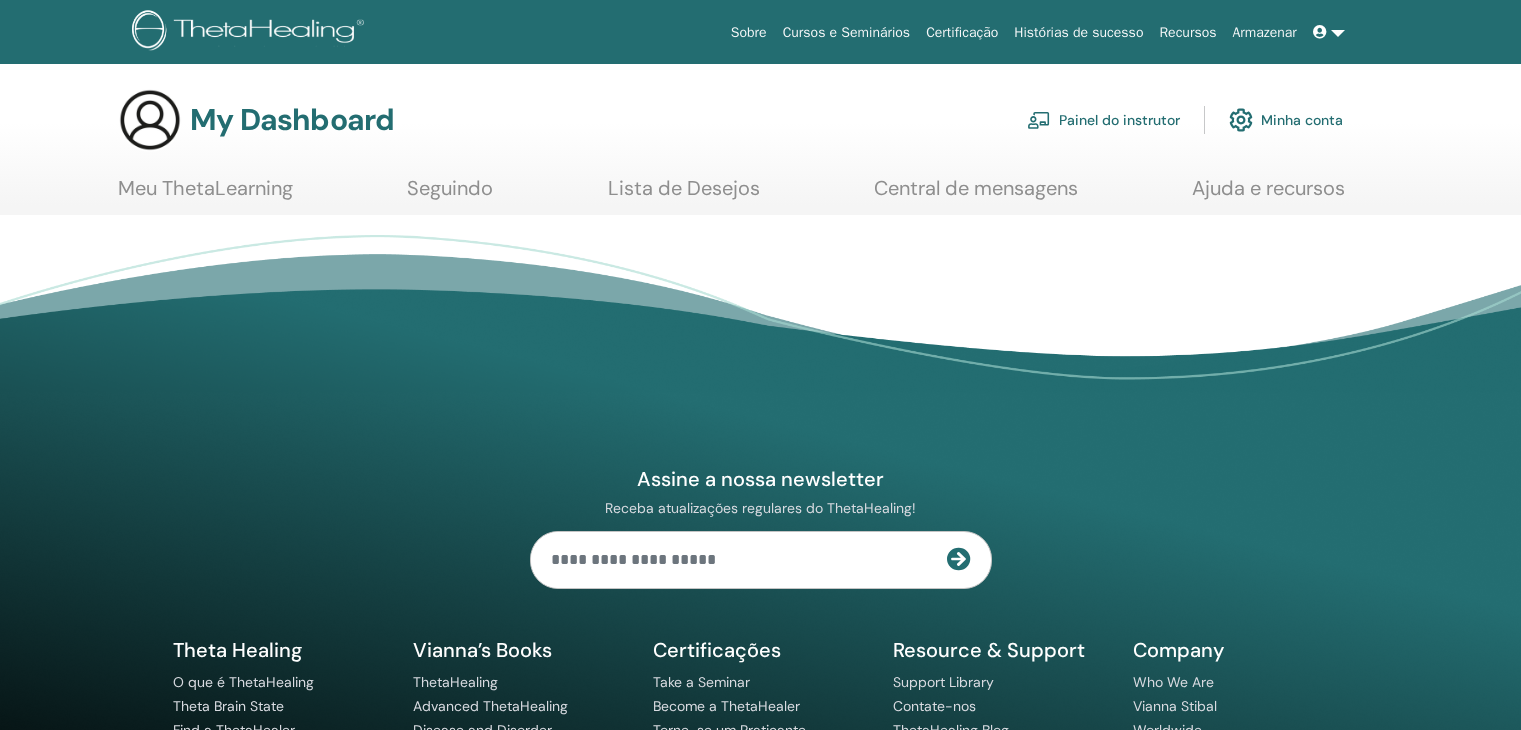 scroll, scrollTop: 0, scrollLeft: 0, axis: both 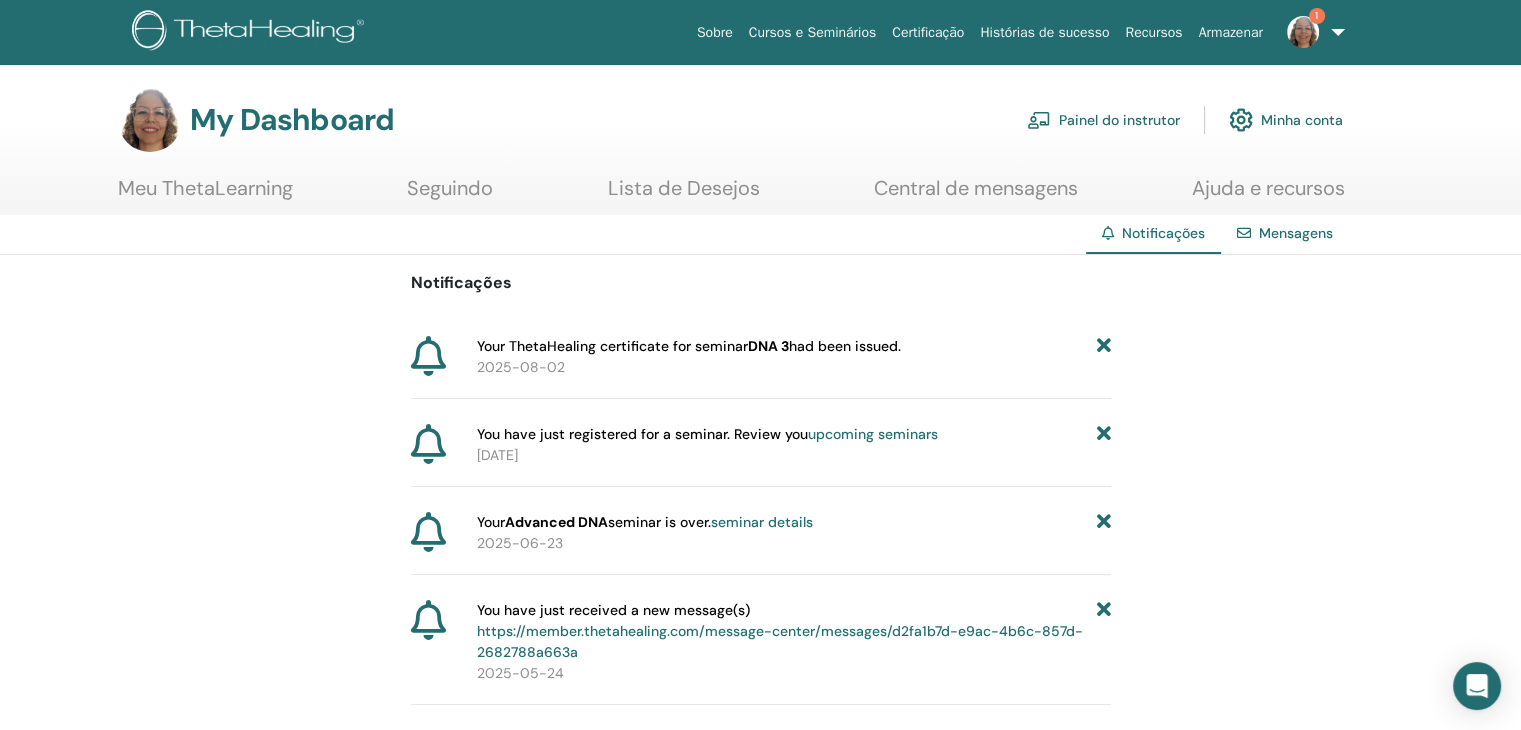 click on "DNA 3" at bounding box center [768, 346] 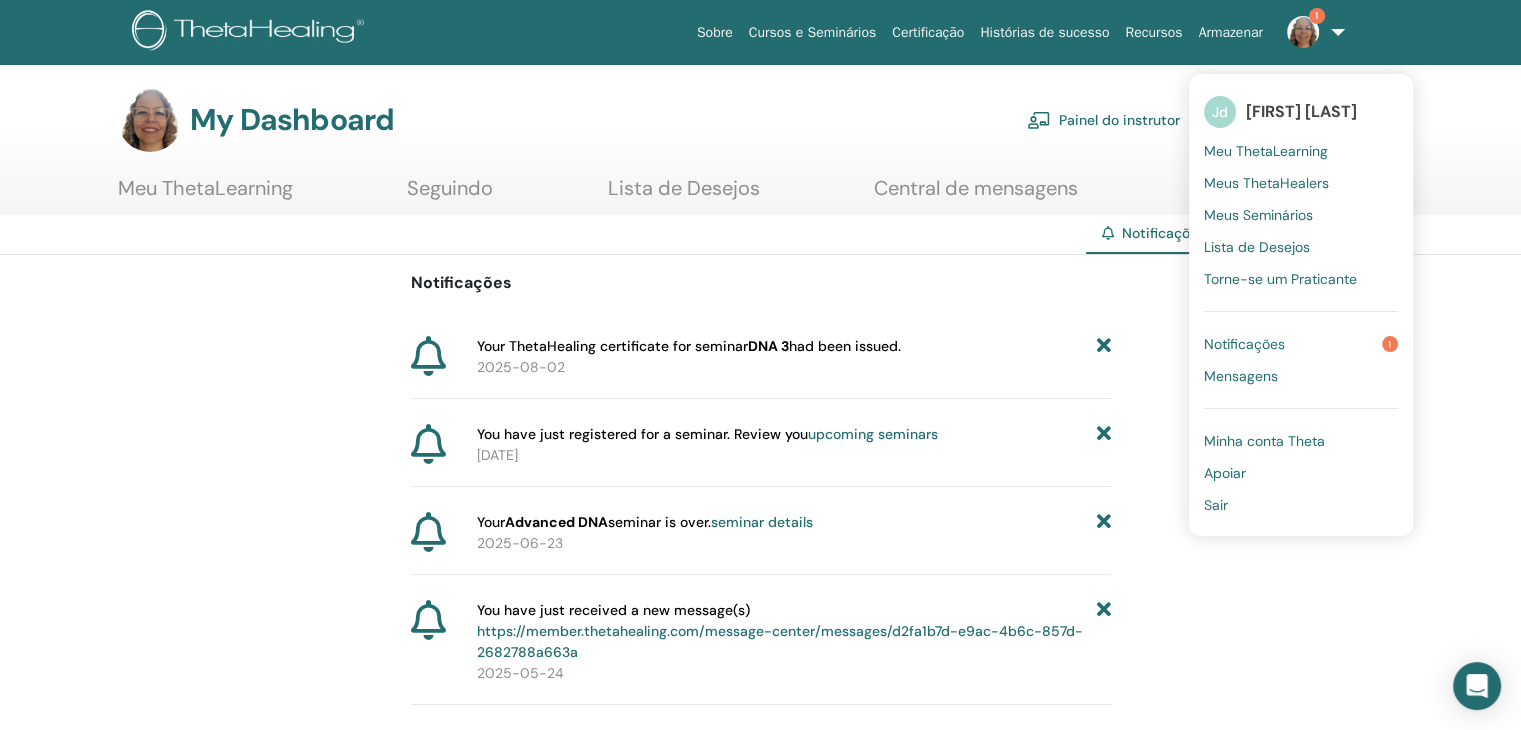 click on "Notificações" at bounding box center [1244, 344] 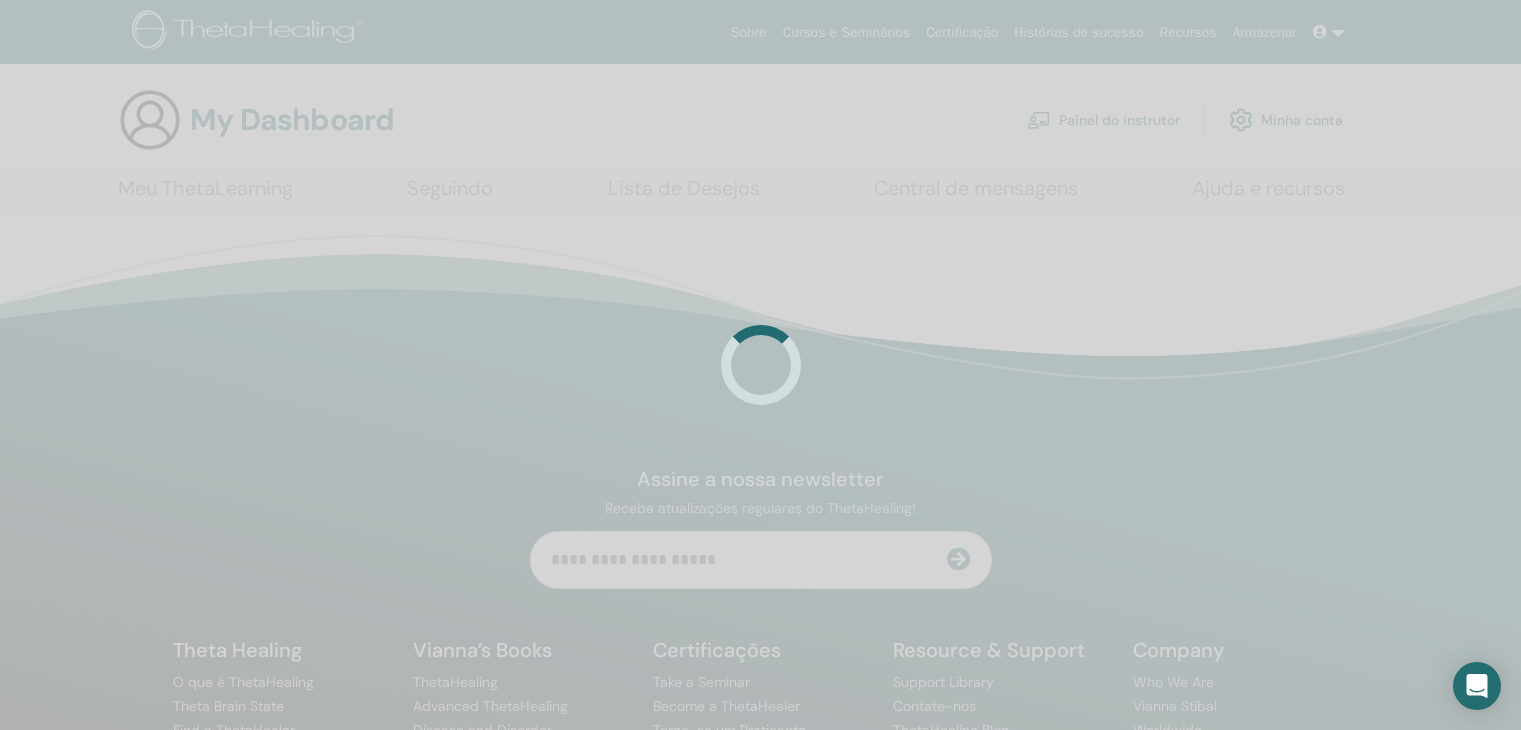 scroll, scrollTop: 0, scrollLeft: 0, axis: both 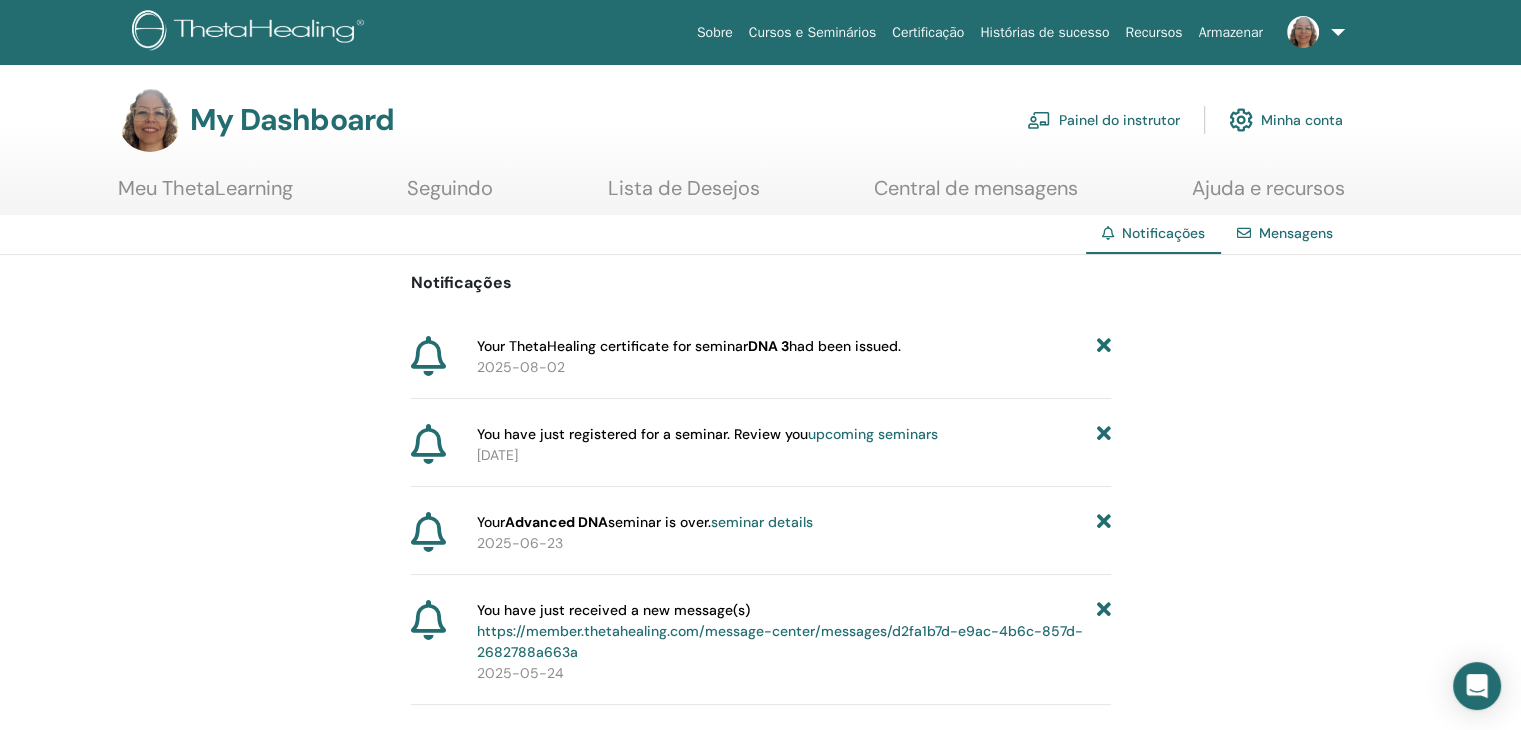 click on "Meu ThetaLearning" at bounding box center (205, 195) 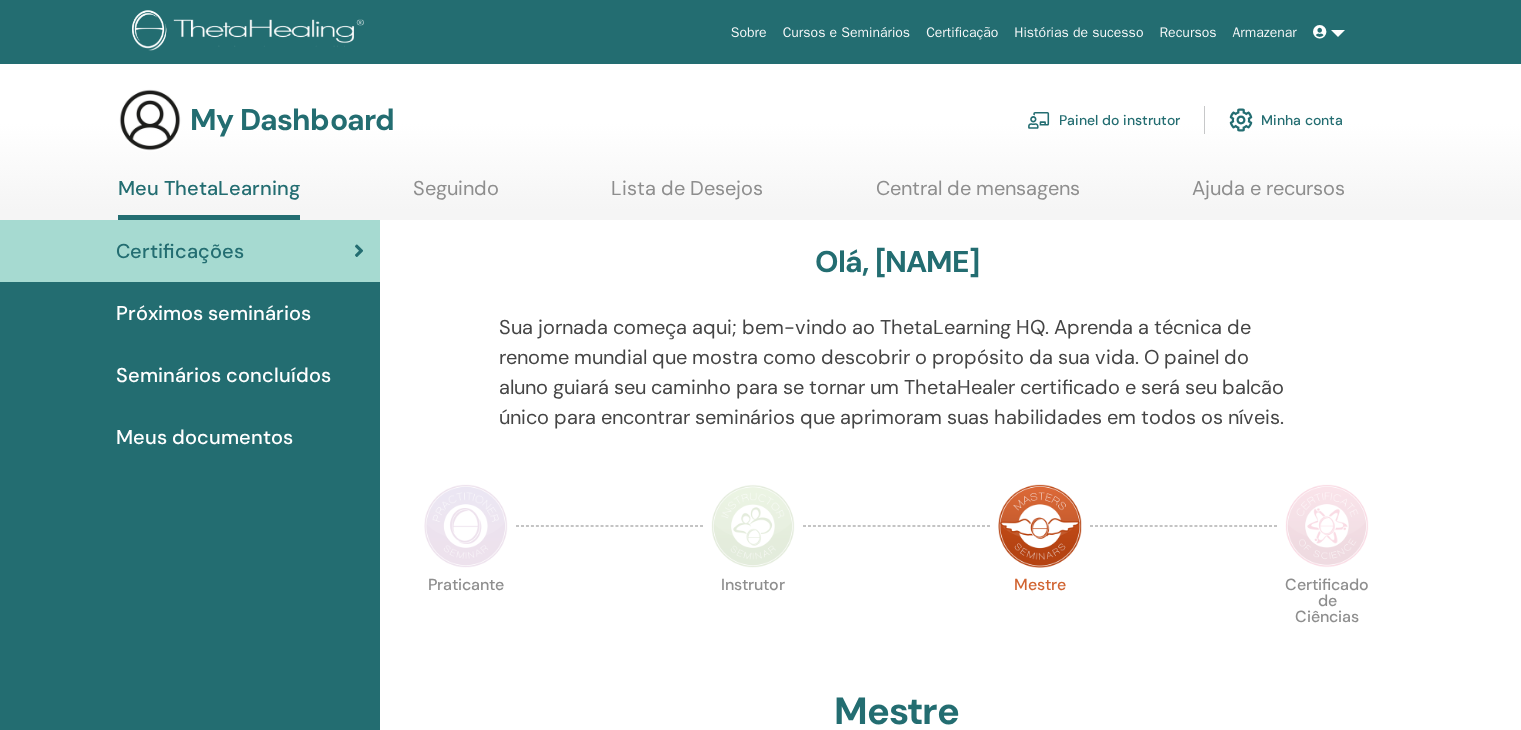 scroll, scrollTop: 0, scrollLeft: 0, axis: both 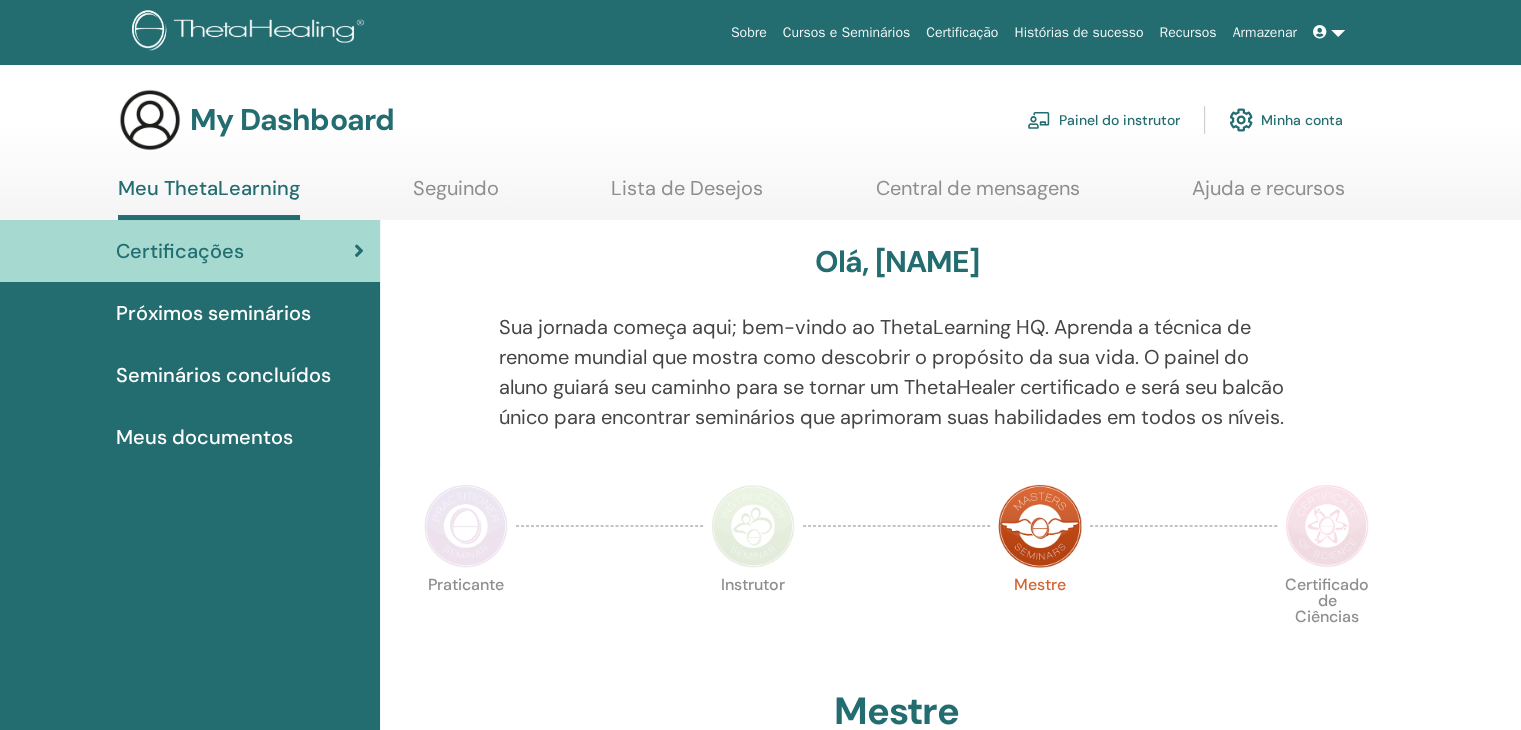 click on "Meu ThetaLearning" at bounding box center (209, 198) 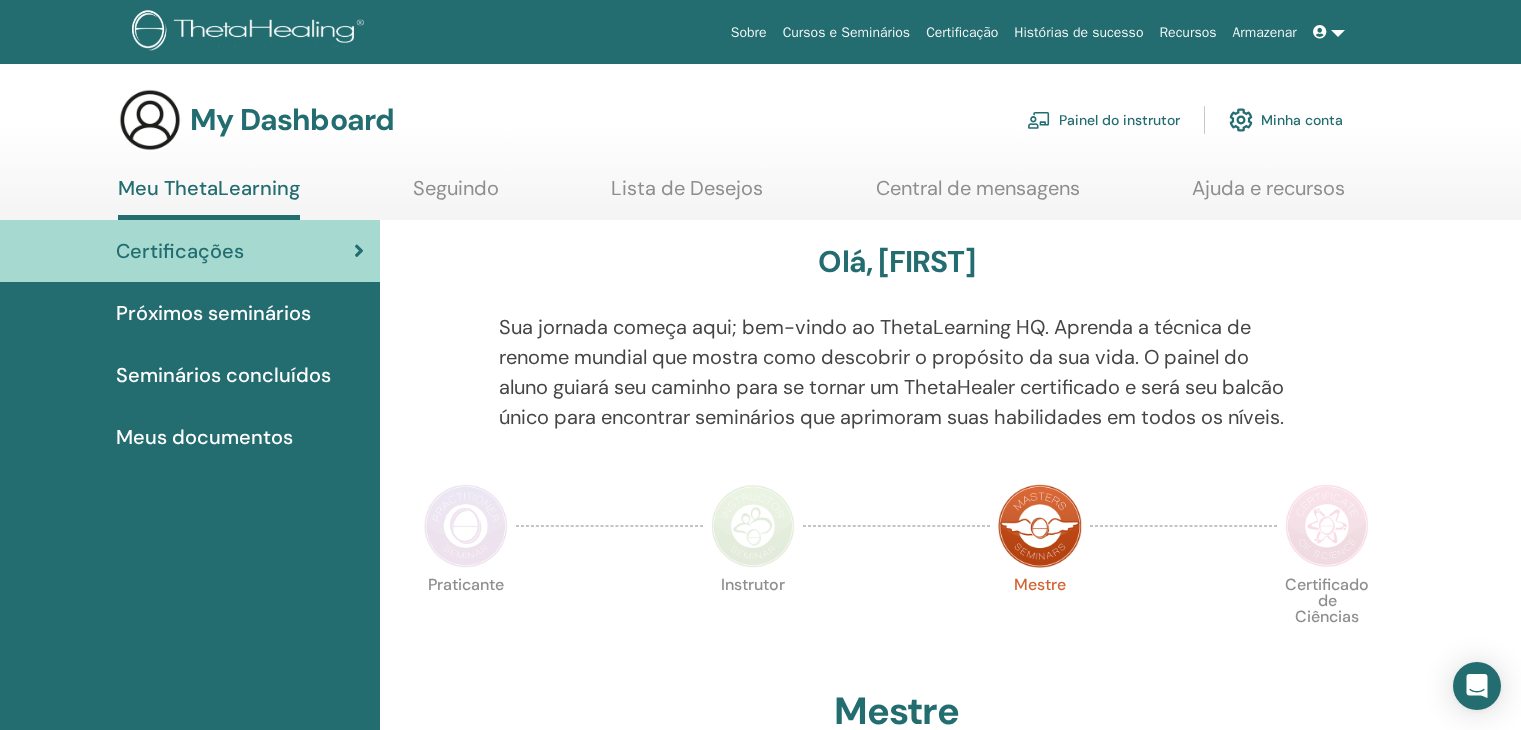 scroll, scrollTop: 0, scrollLeft: 0, axis: both 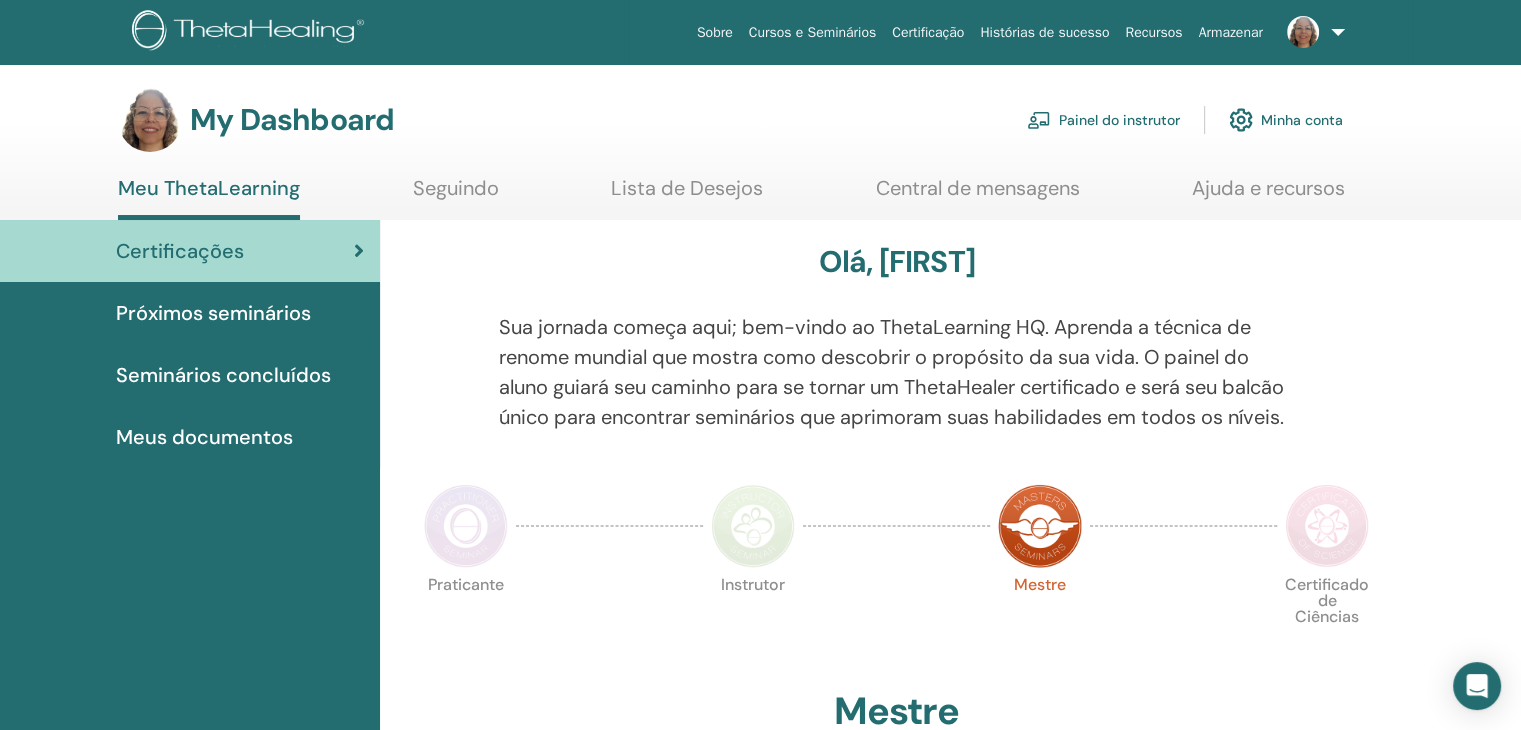 click on "Seminários concluídos" at bounding box center (223, 375) 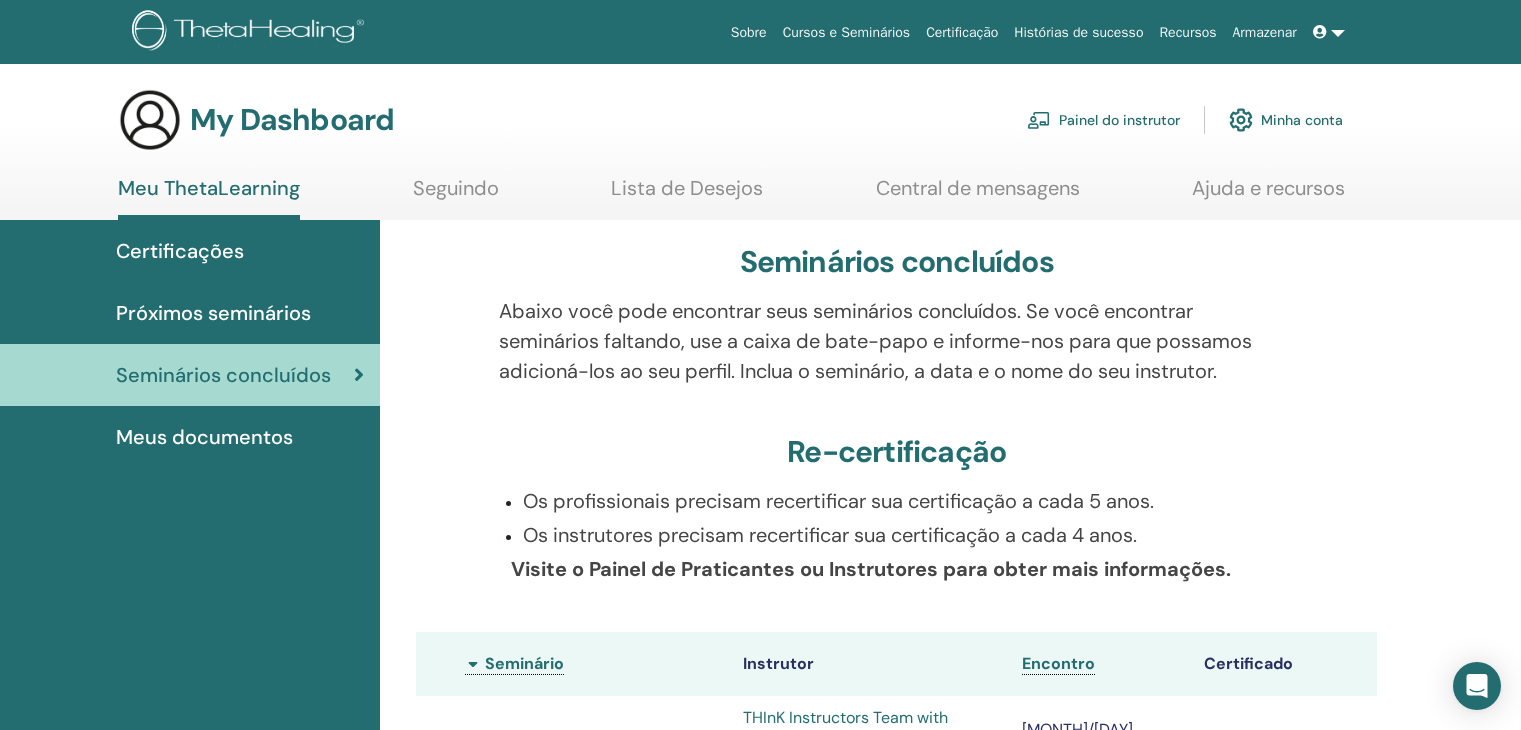 scroll, scrollTop: 0, scrollLeft: 0, axis: both 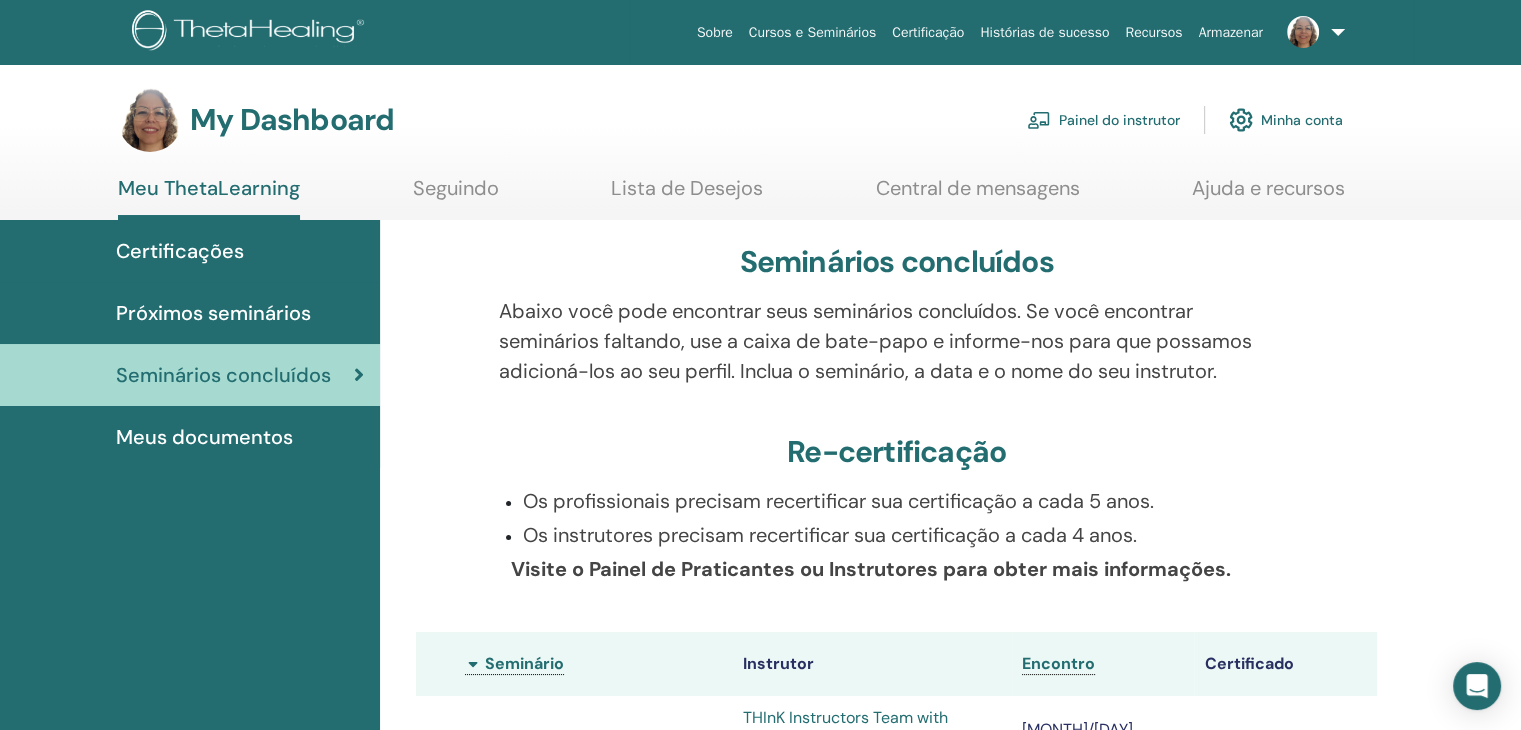 click on "Próximos seminários" at bounding box center [190, 313] 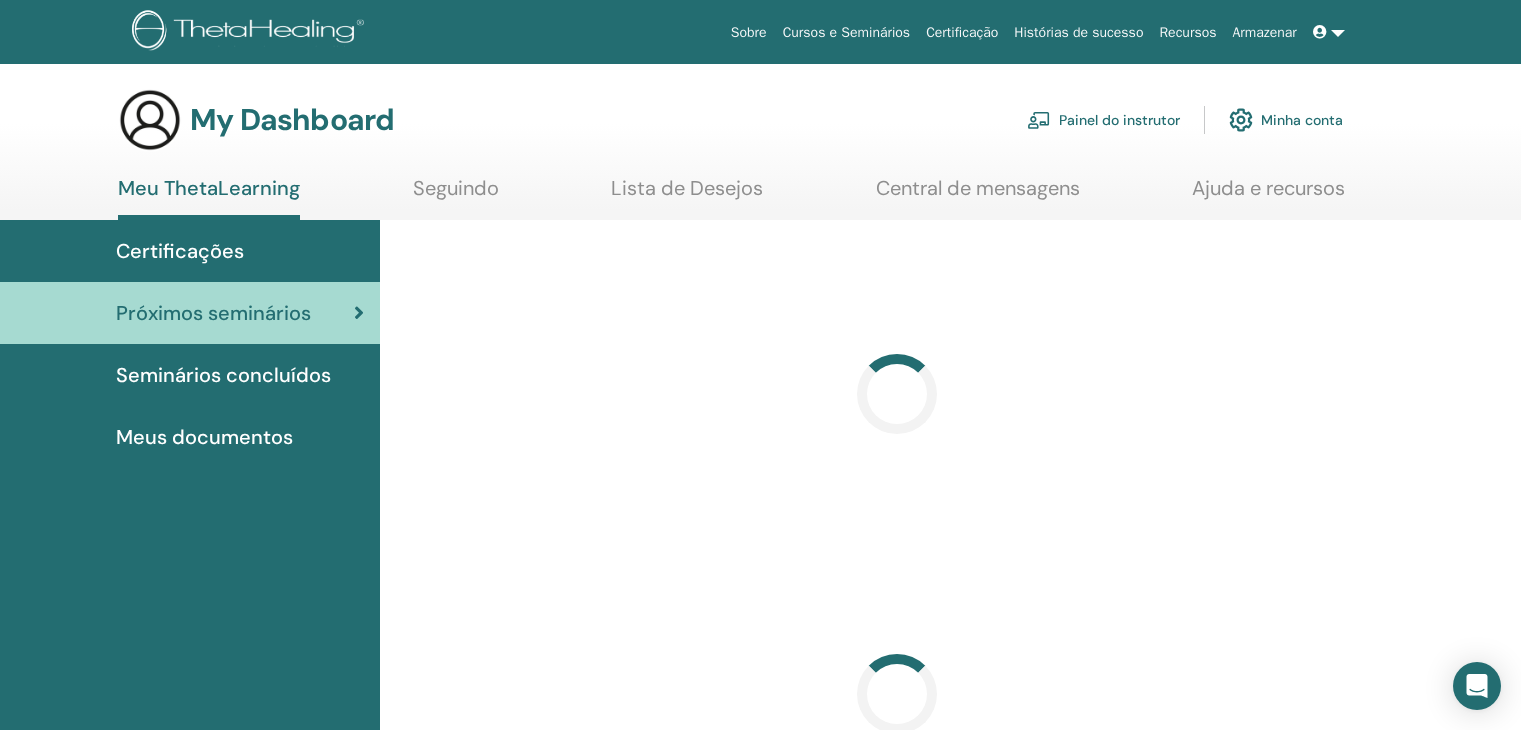 scroll, scrollTop: 0, scrollLeft: 0, axis: both 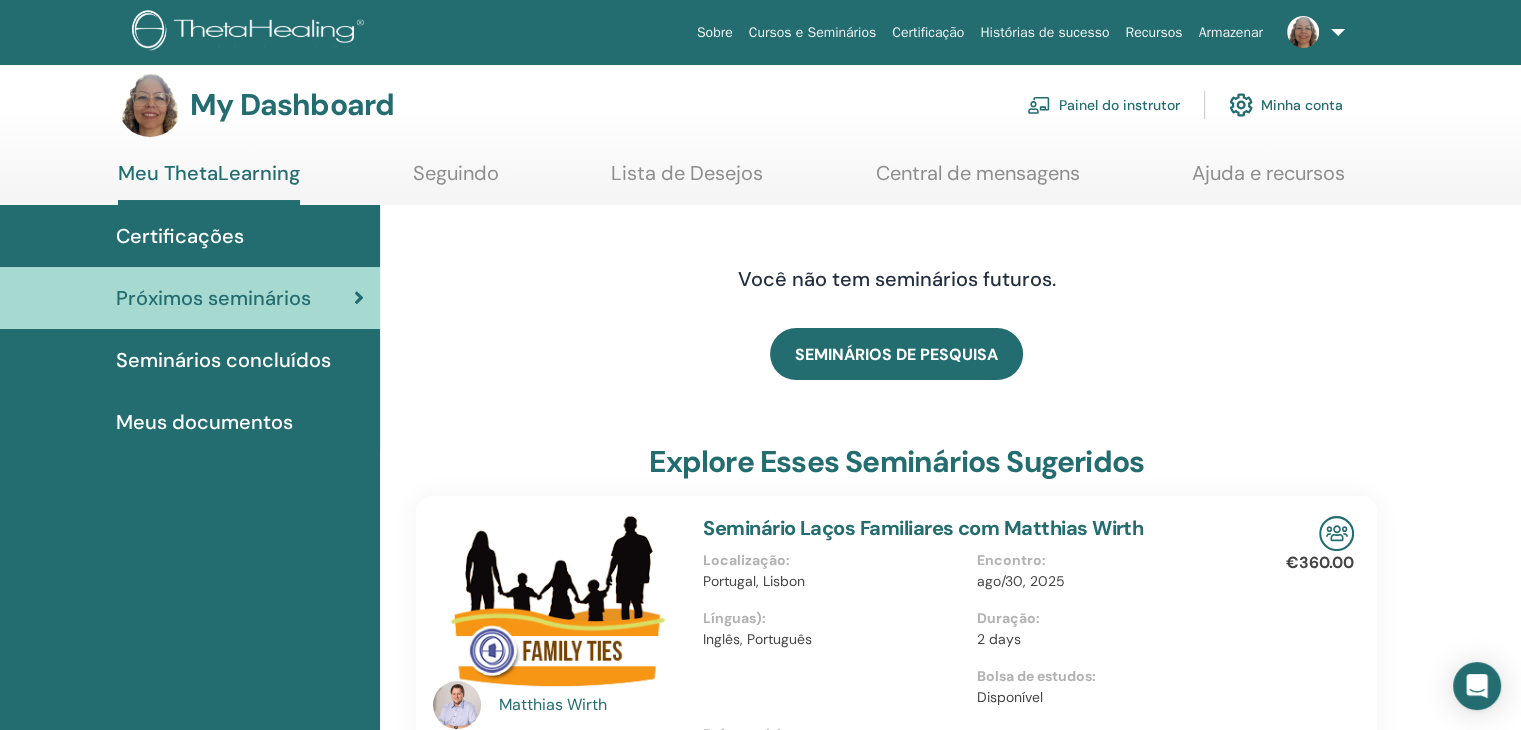 click on "Certificações" at bounding box center (190, 236) 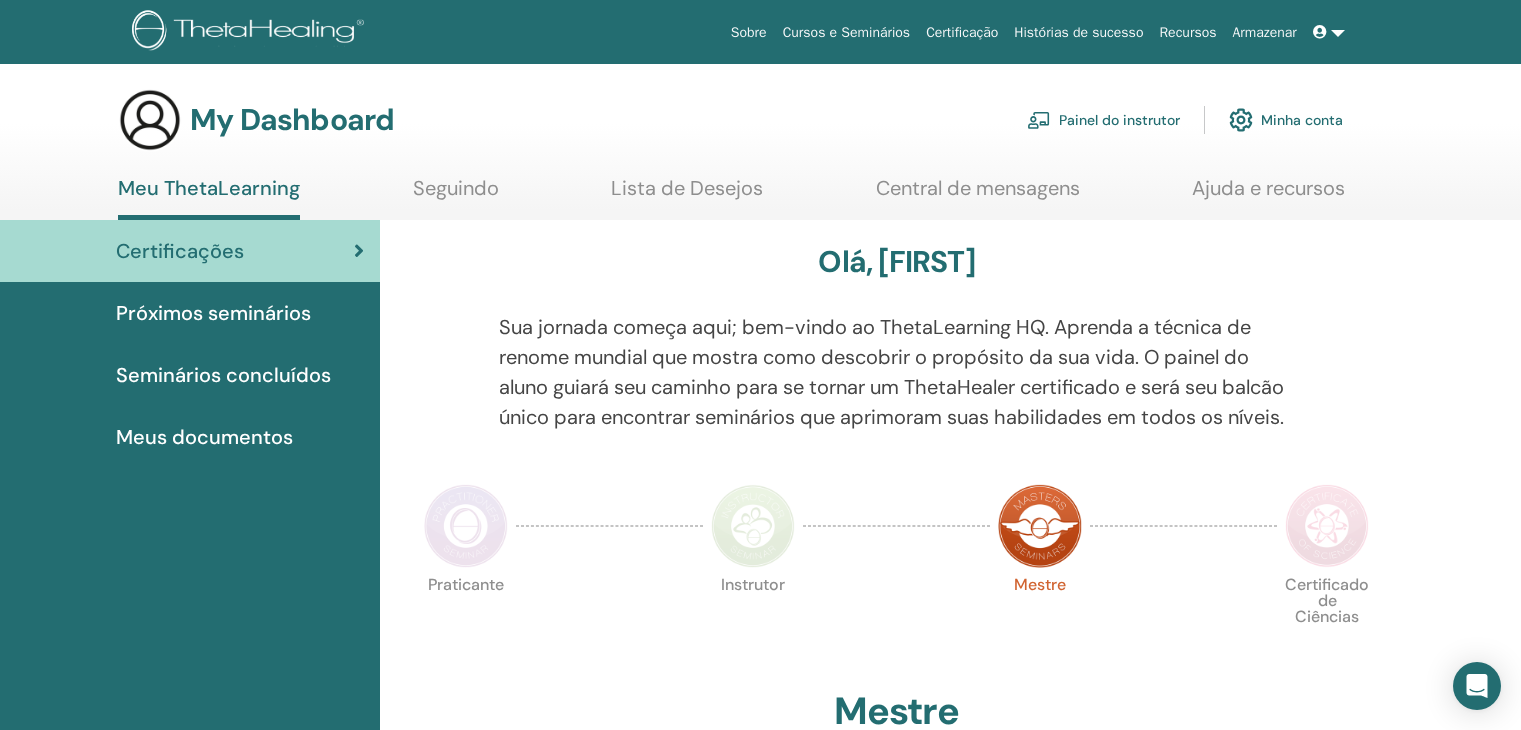 scroll, scrollTop: 0, scrollLeft: 0, axis: both 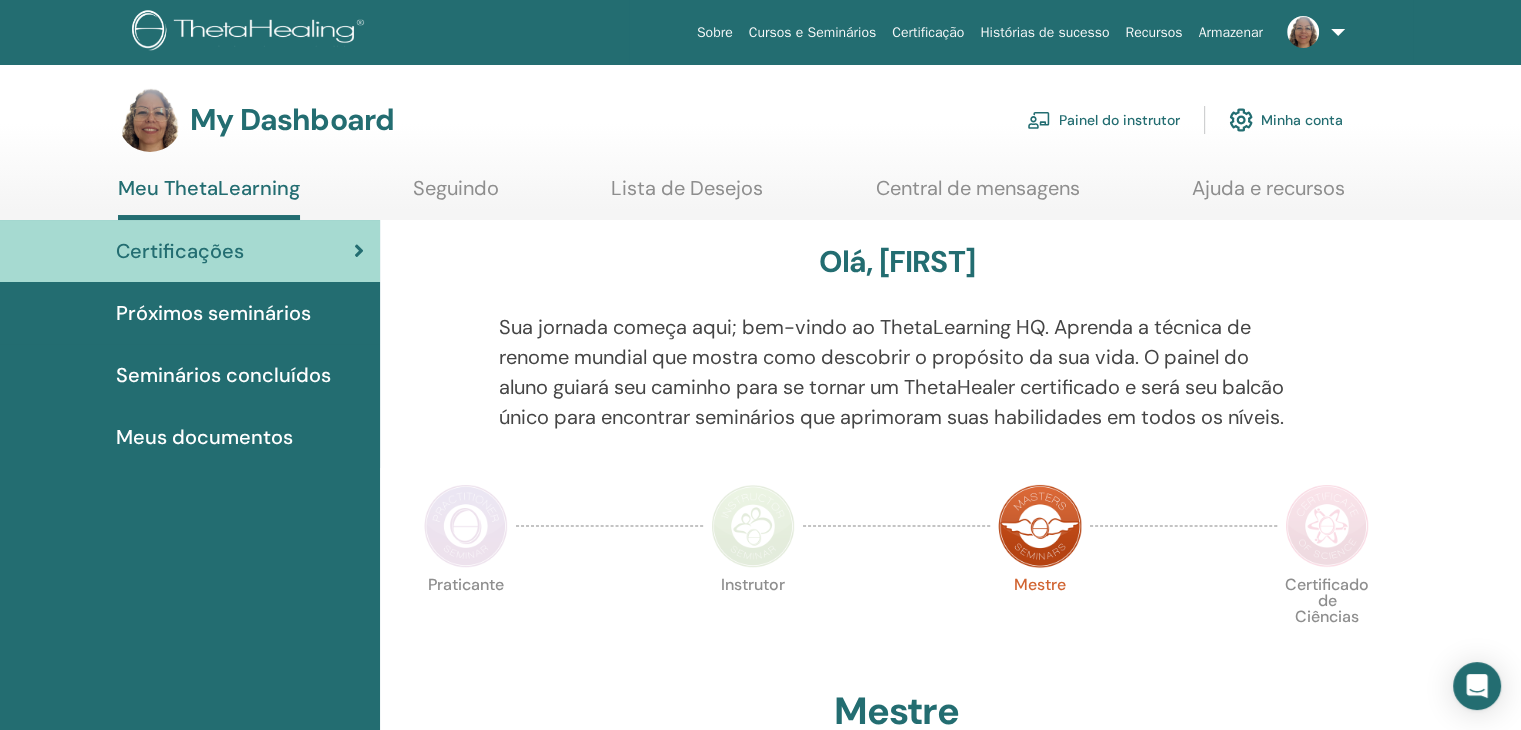 click on "Próximos seminários" at bounding box center (213, 313) 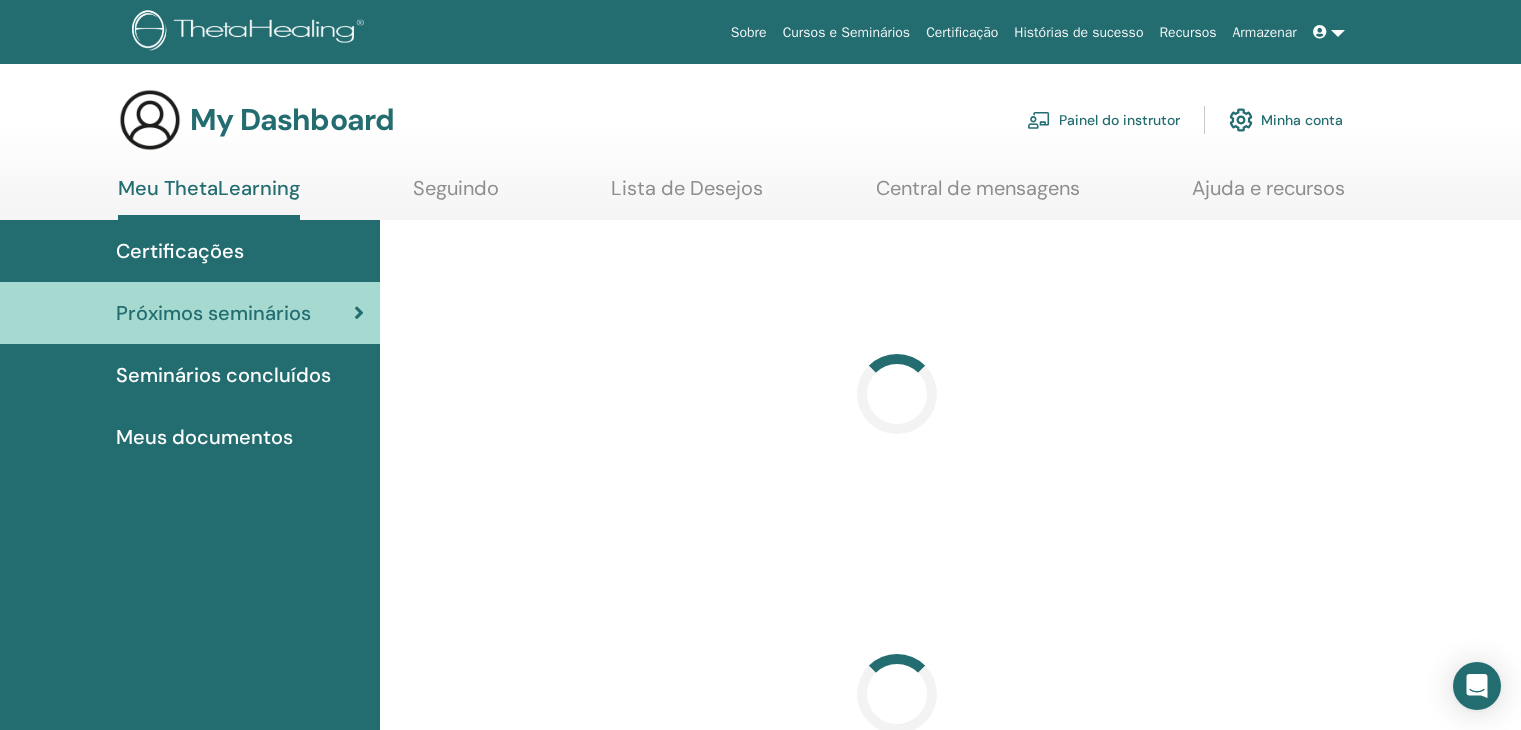 scroll, scrollTop: 0, scrollLeft: 0, axis: both 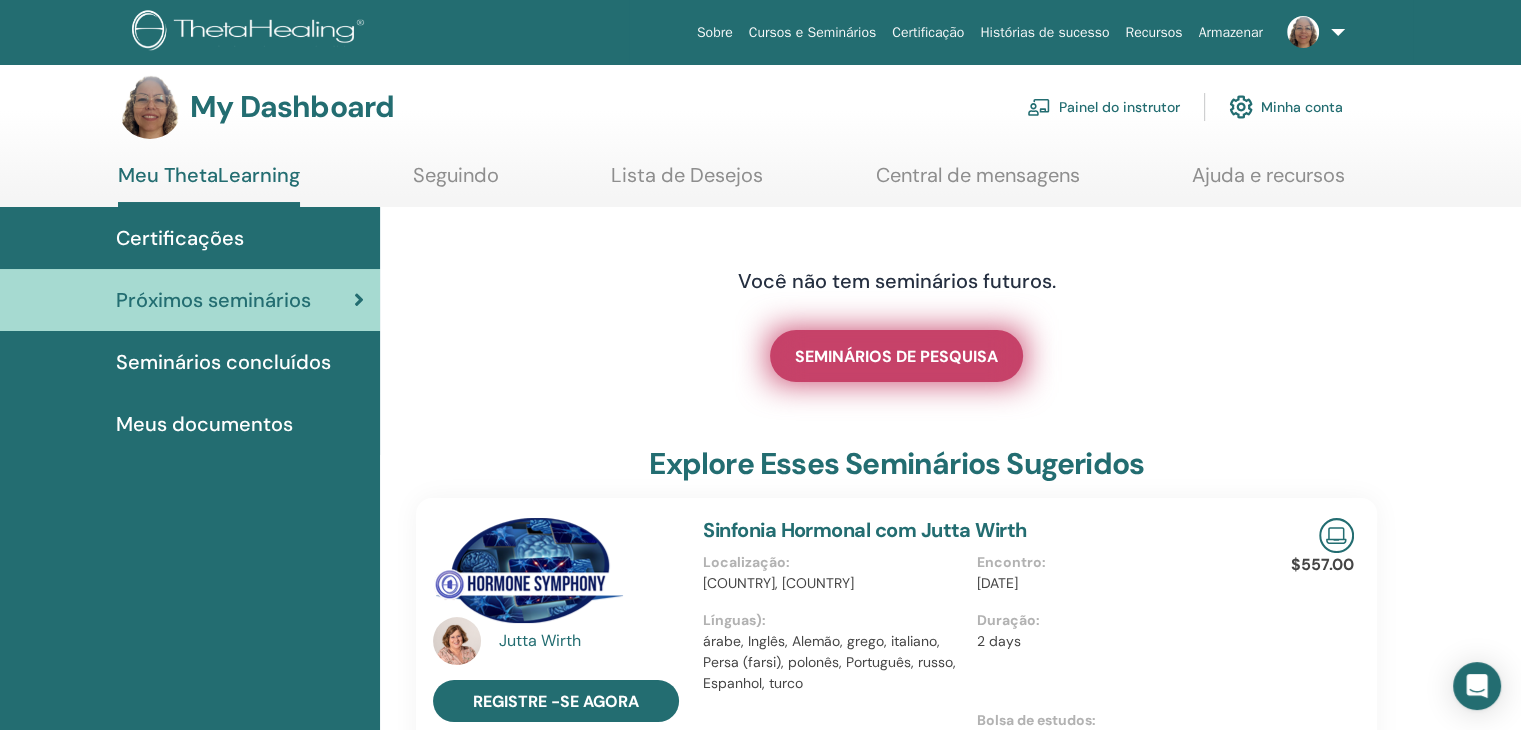 click on "SEMINÁRIOS DE PESQUISA" at bounding box center [896, 356] 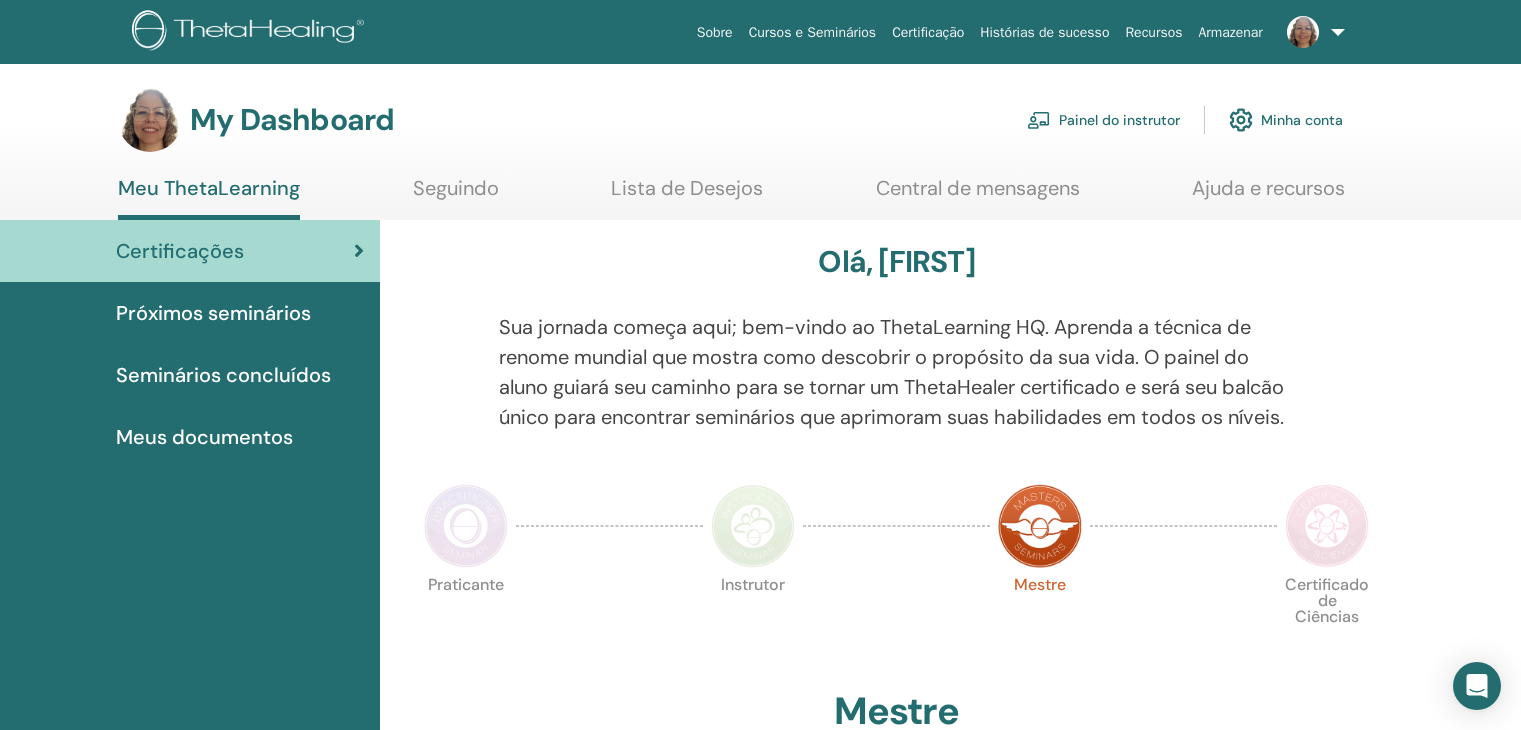 scroll, scrollTop: 0, scrollLeft: 0, axis: both 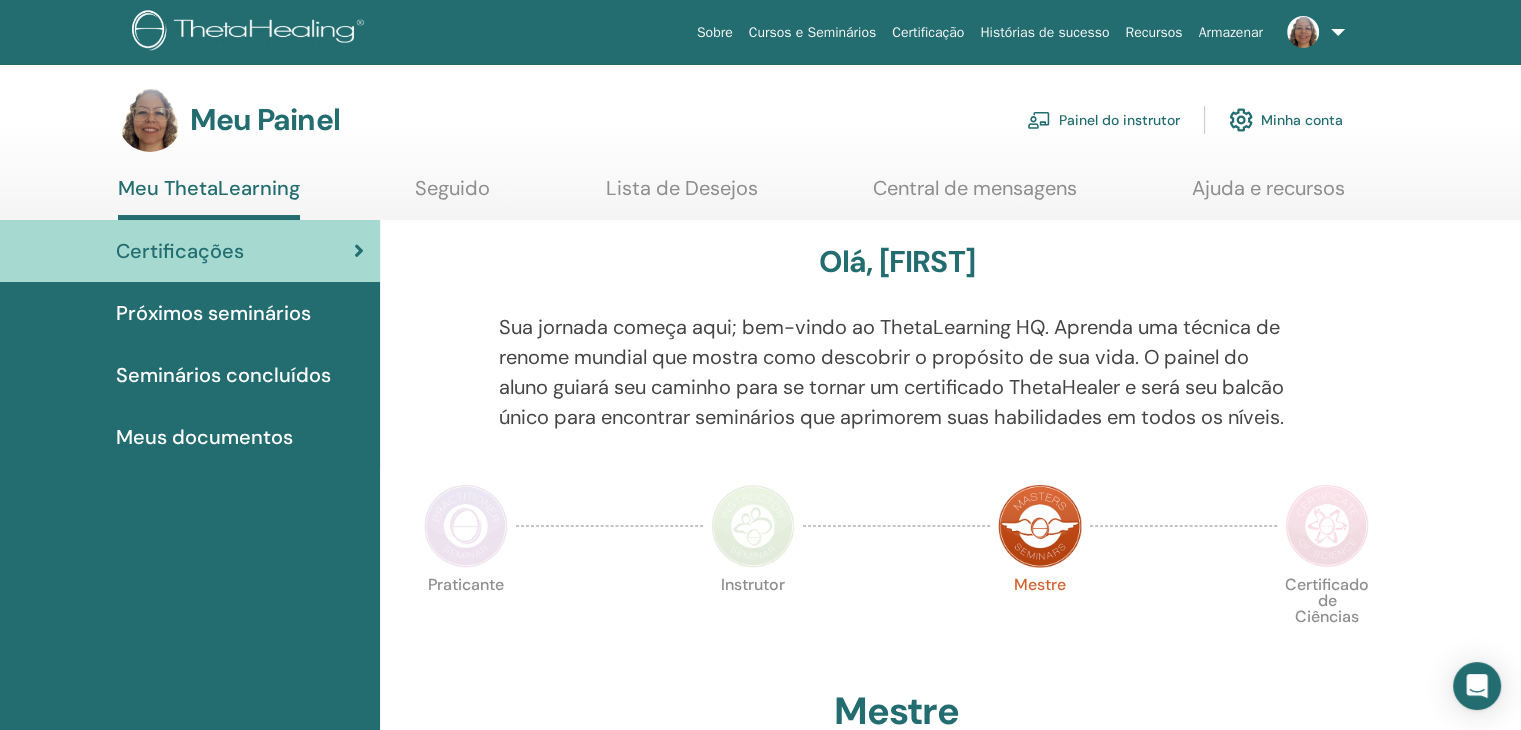 click on "Meus documentos" at bounding box center (204, 437) 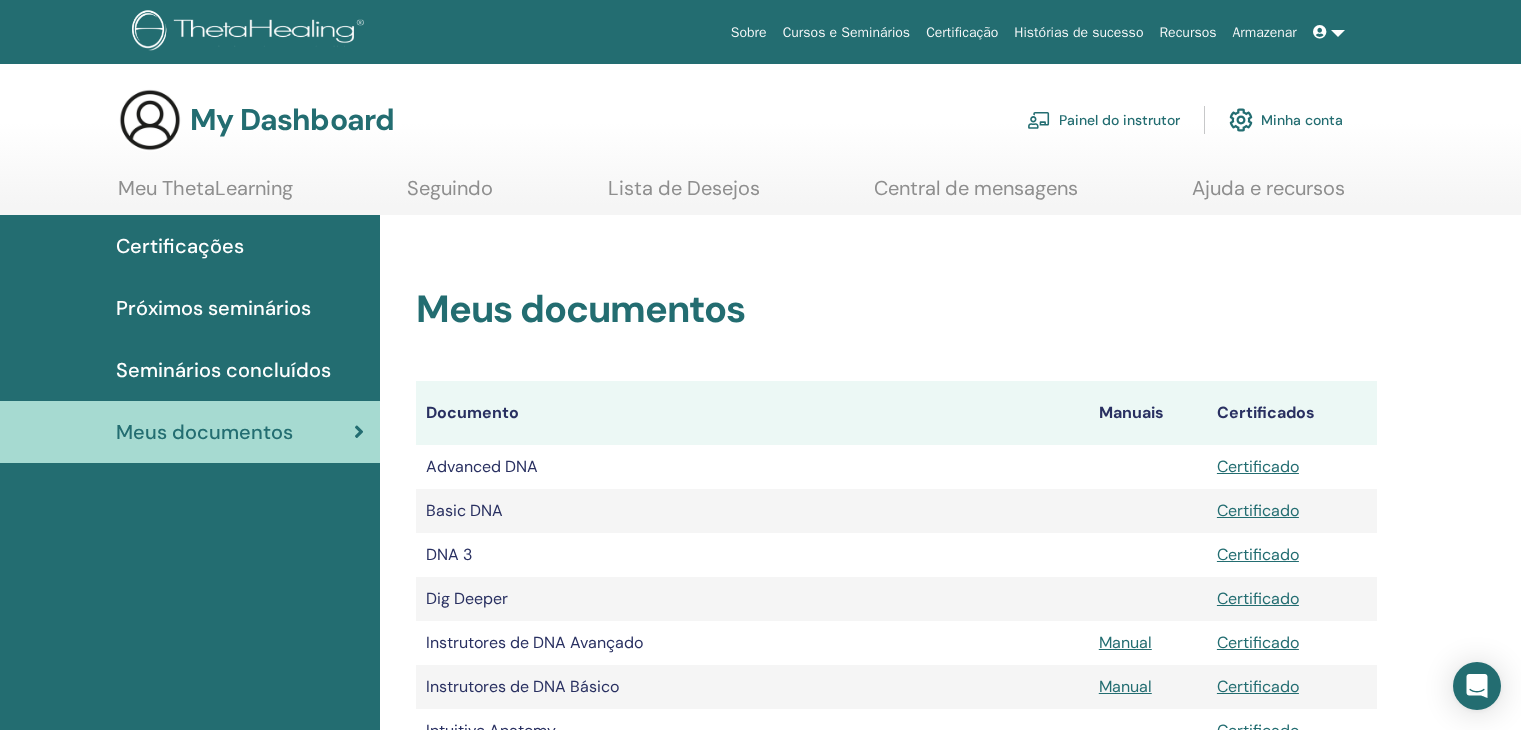 scroll, scrollTop: 0, scrollLeft: 0, axis: both 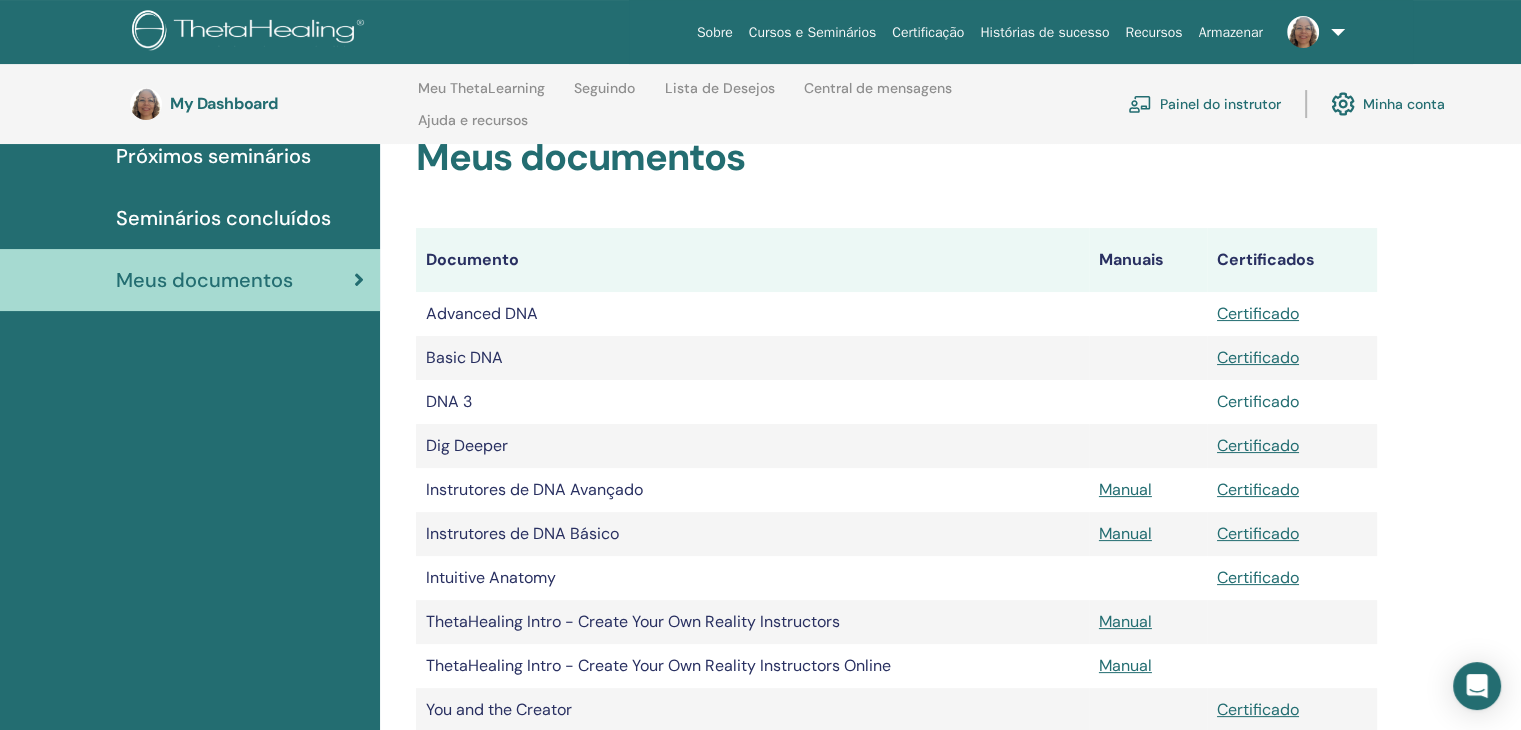 click on "Certificado" at bounding box center (1258, 401) 